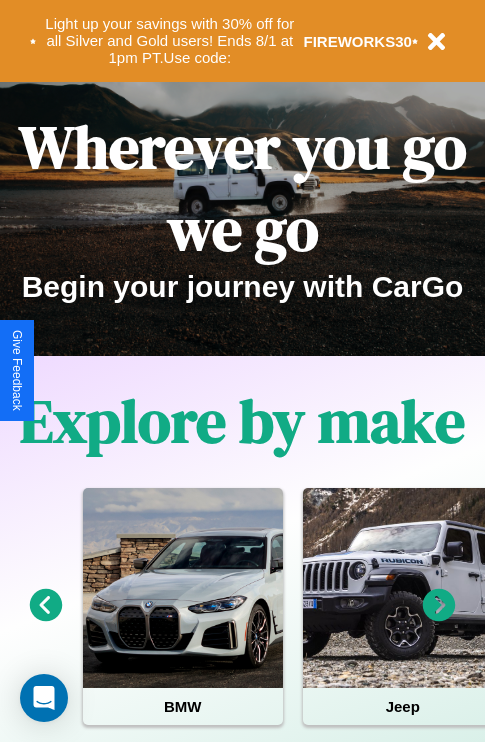 scroll, scrollTop: 0, scrollLeft: 0, axis: both 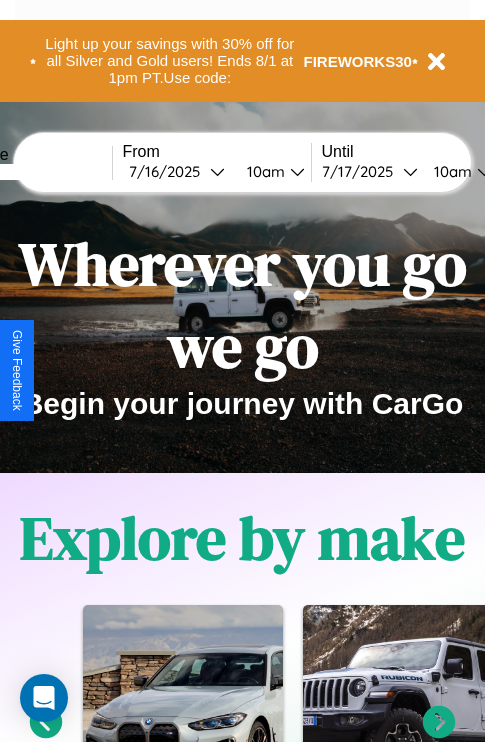 click at bounding box center [37, 172] 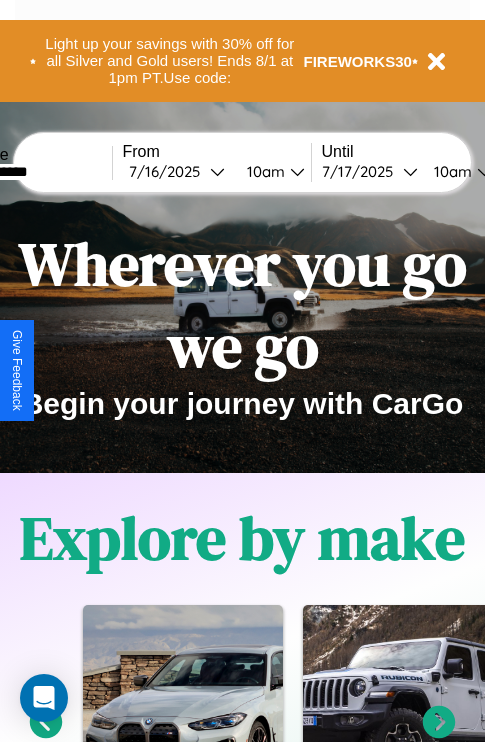type on "**********" 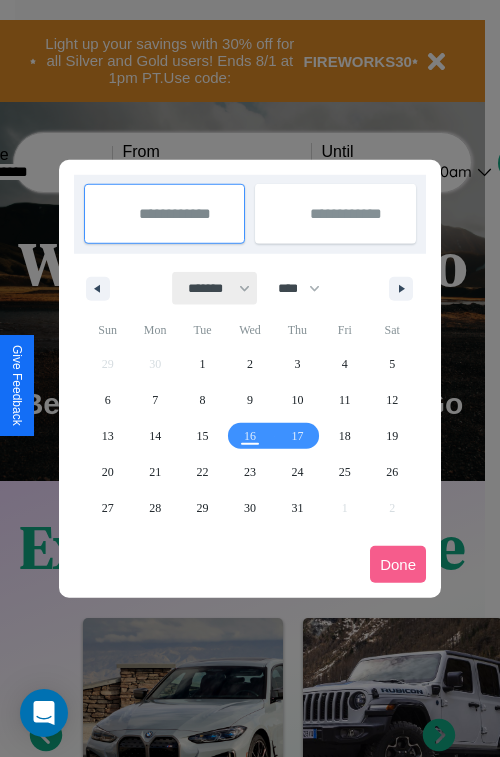 click on "******* ******** ***** ***** *** **** **** ****** ********* ******* ******** ********" at bounding box center [215, 288] 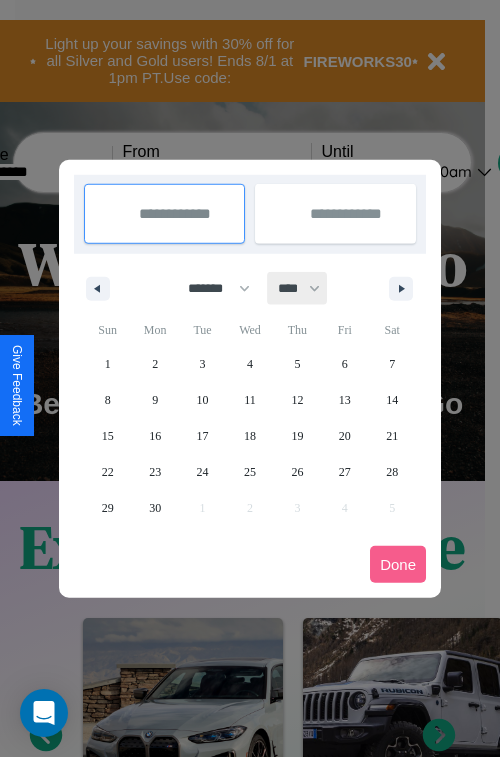 click on "**** **** **** **** **** **** **** **** **** **** **** **** **** **** **** **** **** **** **** **** **** **** **** **** **** **** **** **** **** **** **** **** **** **** **** **** **** **** **** **** **** **** **** **** **** **** **** **** **** **** **** **** **** **** **** **** **** **** **** **** **** **** **** **** **** **** **** **** **** **** **** **** **** **** **** **** **** **** **** **** **** **** **** **** **** **** **** **** **** **** **** **** **** **** **** **** **** **** **** **** **** **** **** **** **** **** **** **** **** **** **** **** **** **** **** **** **** **** **** **** ****" at bounding box center [298, 288] 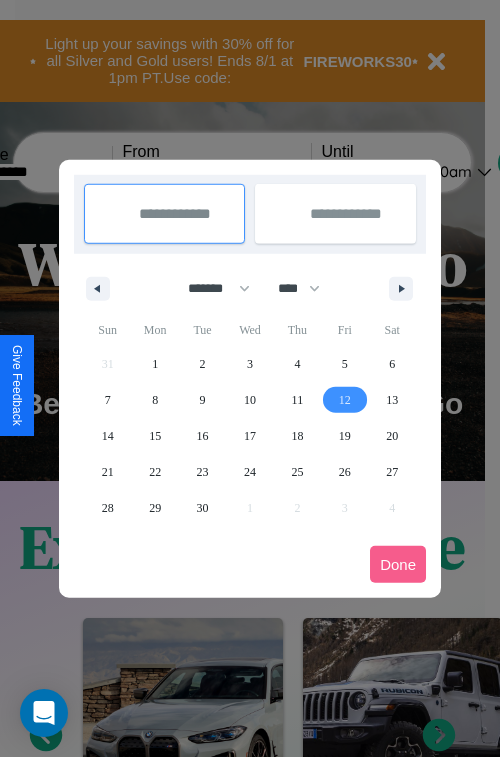 click on "12" at bounding box center [345, 400] 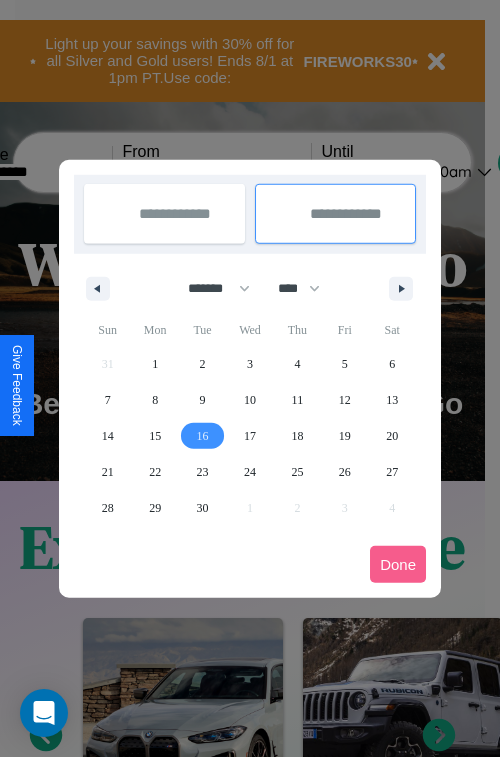 click on "16" at bounding box center (203, 436) 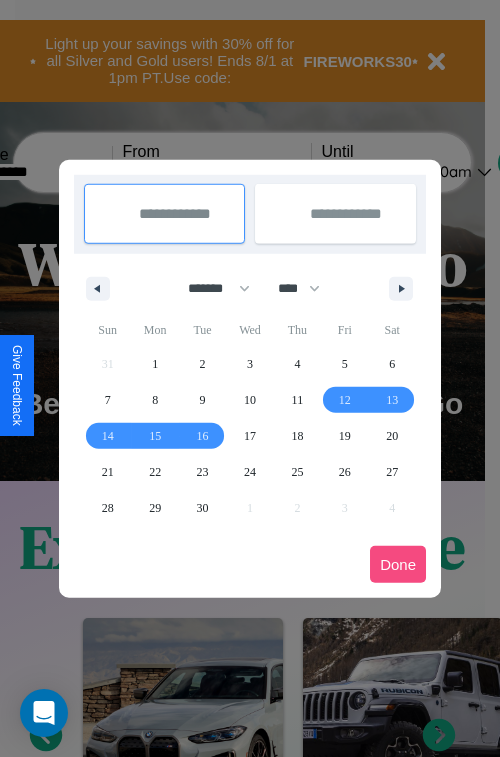 click on "Done" at bounding box center [398, 564] 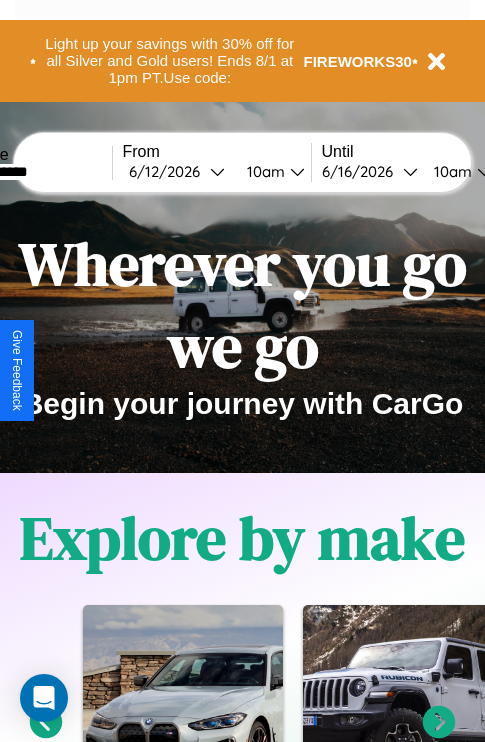 scroll, scrollTop: 0, scrollLeft: 74, axis: horizontal 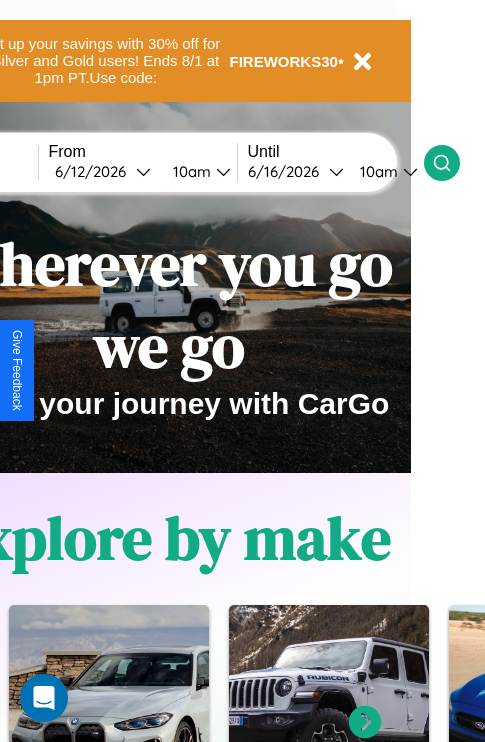 click 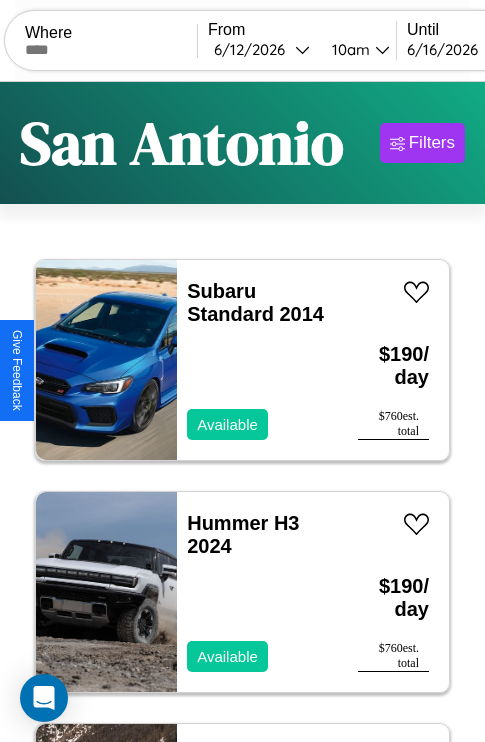 scroll, scrollTop: 66, scrollLeft: 0, axis: vertical 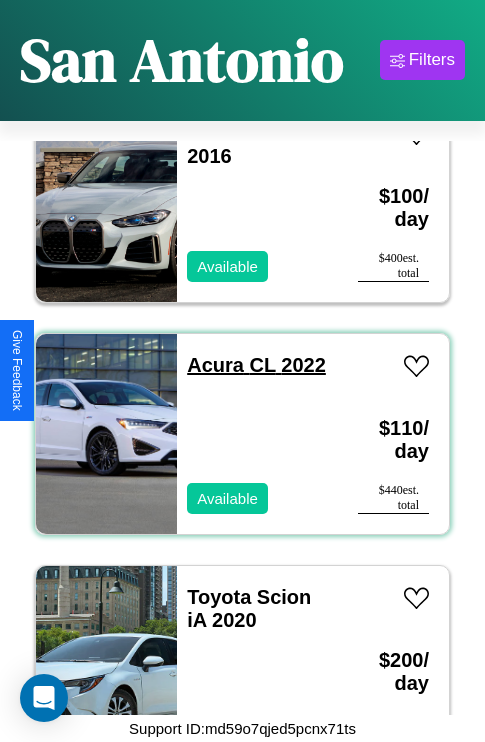 click on "Acura   CL   2022" at bounding box center (256, 365) 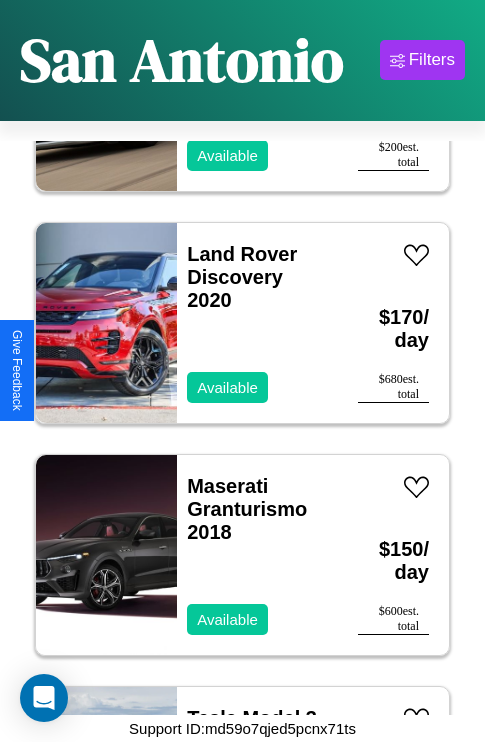 scroll, scrollTop: 20955, scrollLeft: 0, axis: vertical 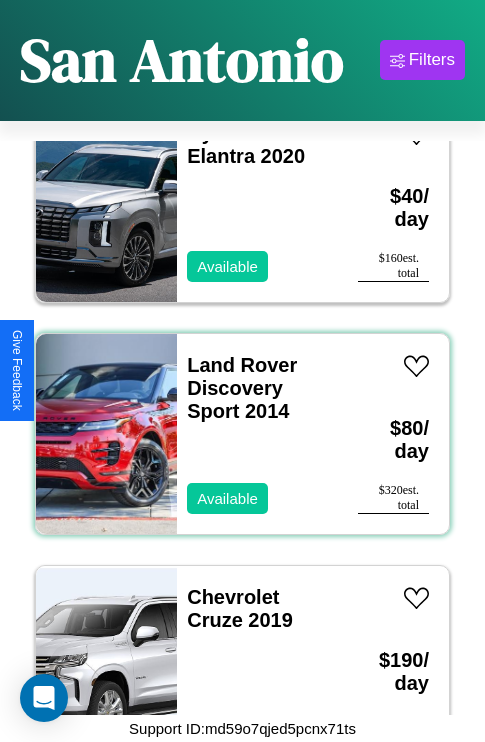 click on "Land Rover   Discovery Sport   2014 Available" at bounding box center [257, 434] 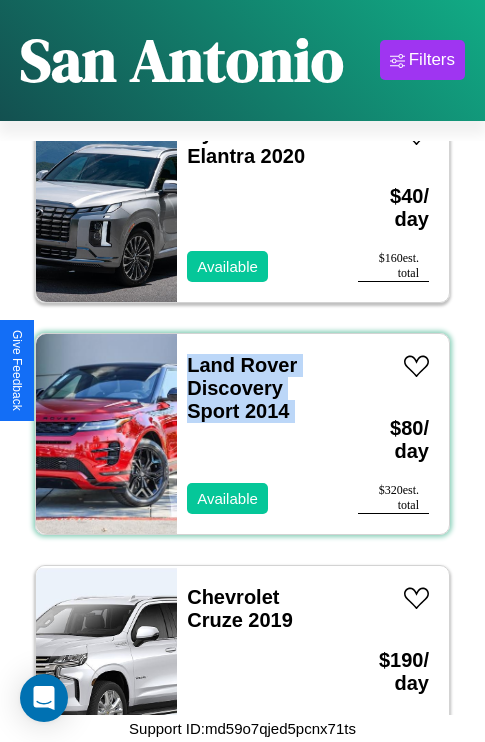 click on "Land Rover   Discovery Sport   2014 Available" at bounding box center (257, 434) 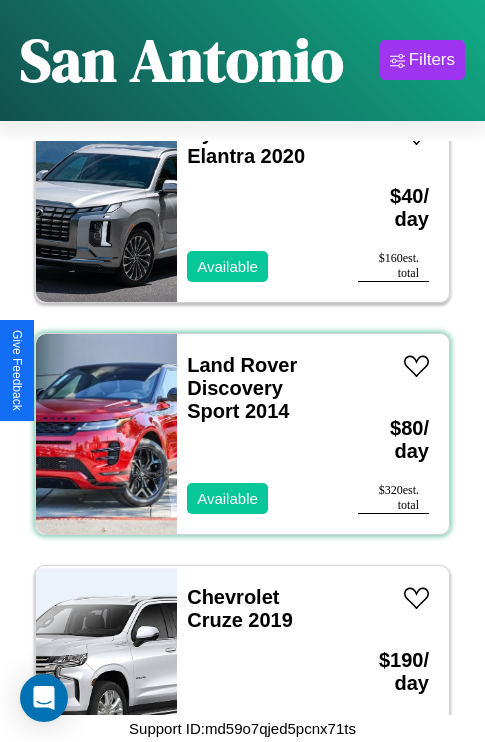 click on "Land Rover   Discovery Sport   2014 Available" at bounding box center (257, 434) 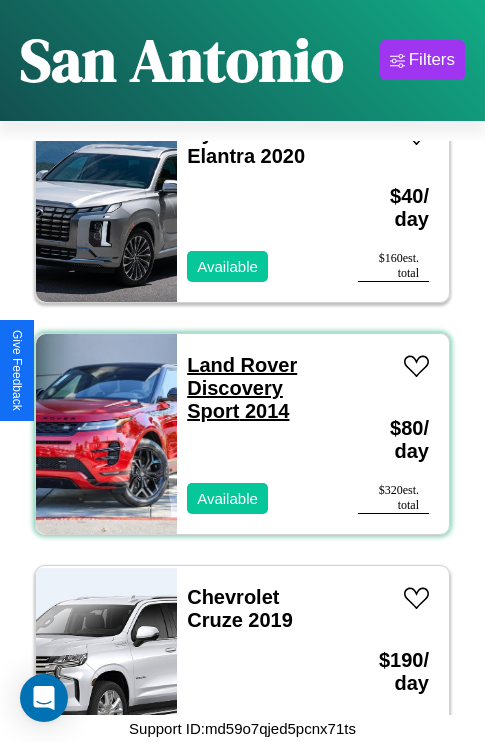 click on "Land Rover   Discovery Sport   2014" at bounding box center (242, 388) 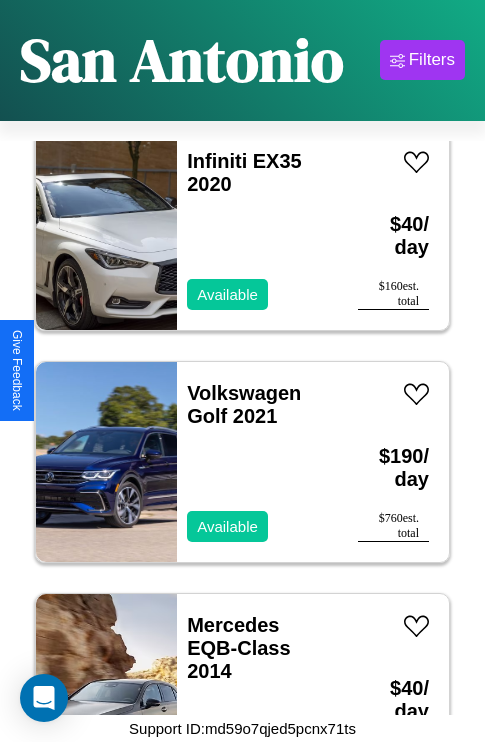 scroll, scrollTop: 27451, scrollLeft: 0, axis: vertical 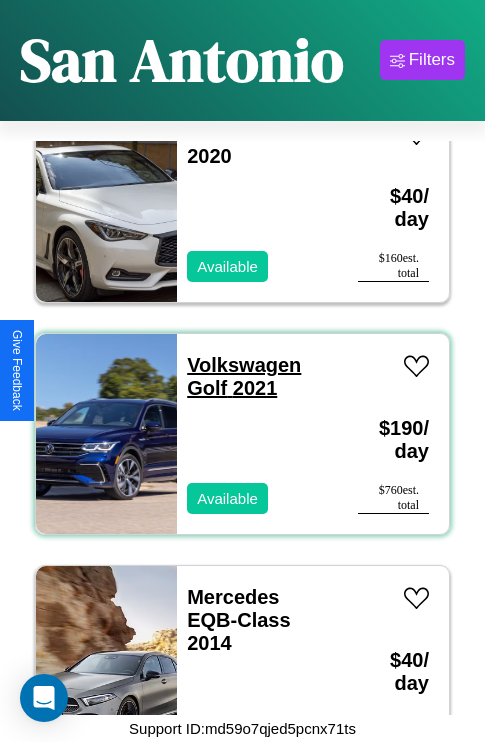 click on "Volkswagen   Golf   2021" at bounding box center (244, 376) 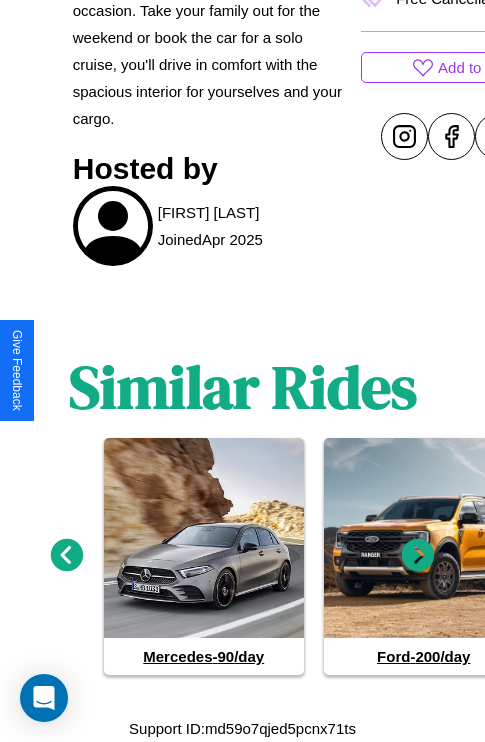 scroll, scrollTop: 976, scrollLeft: 0, axis: vertical 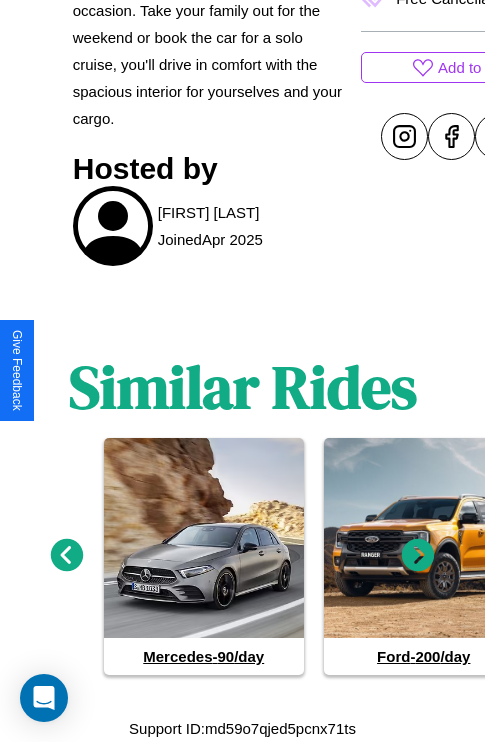 click 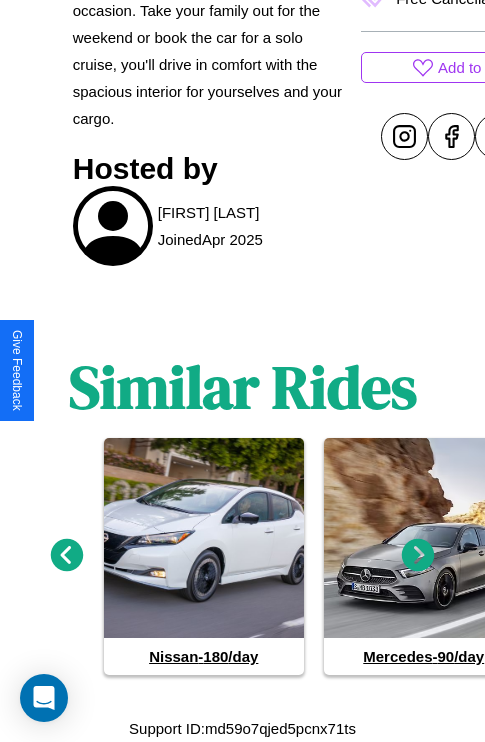 click 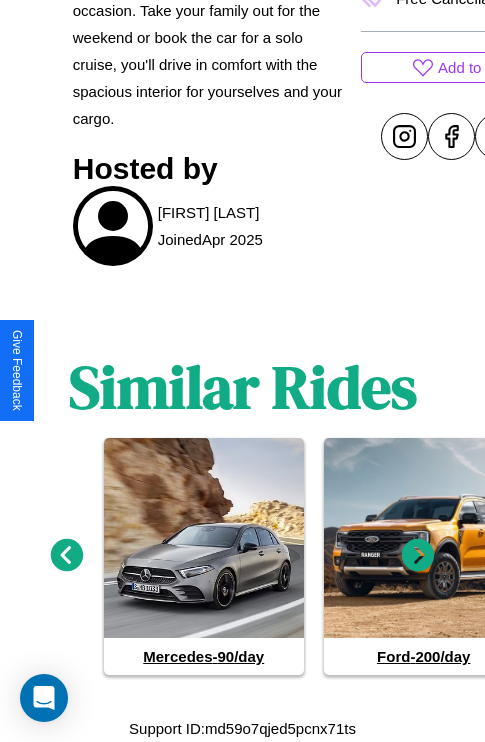 click 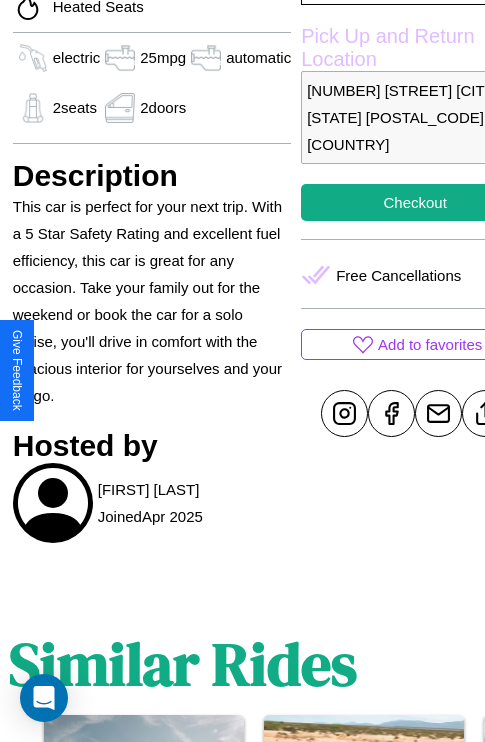 scroll, scrollTop: 459, scrollLeft: 96, axis: both 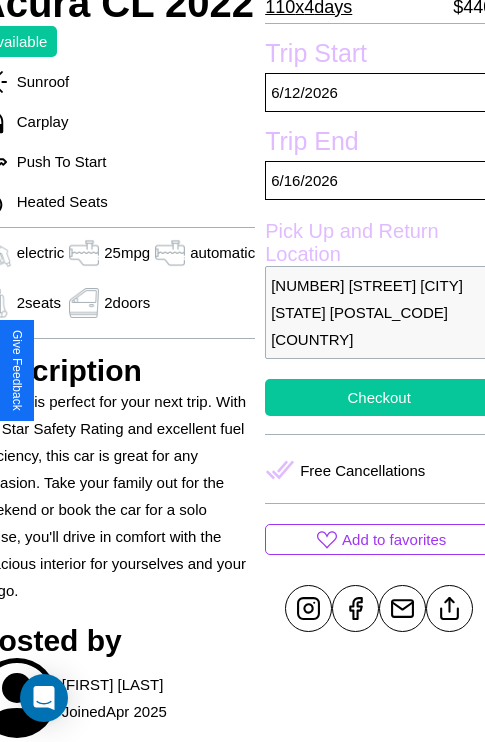 click on "Checkout" at bounding box center [379, 397] 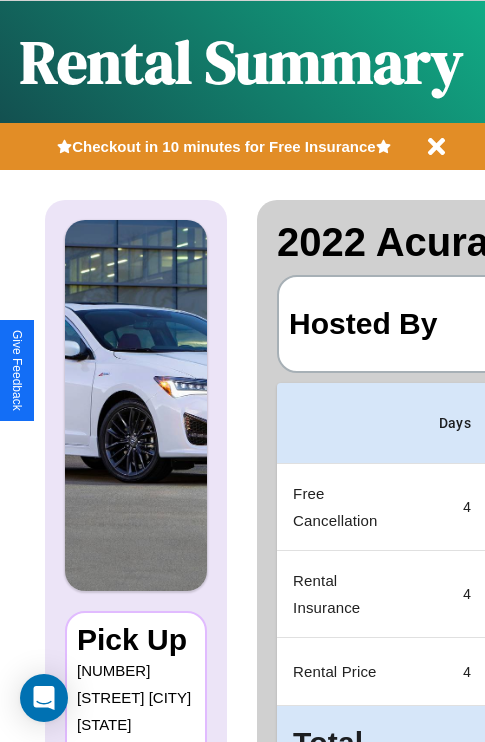 scroll, scrollTop: 0, scrollLeft: 378, axis: horizontal 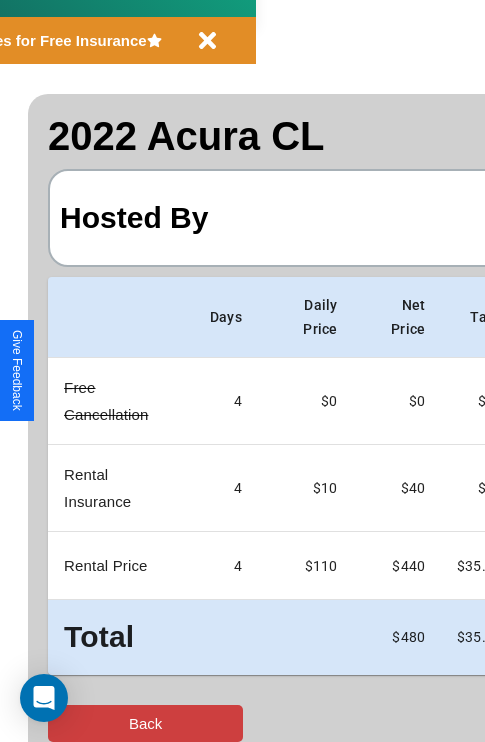 click on "Back" at bounding box center (145, 723) 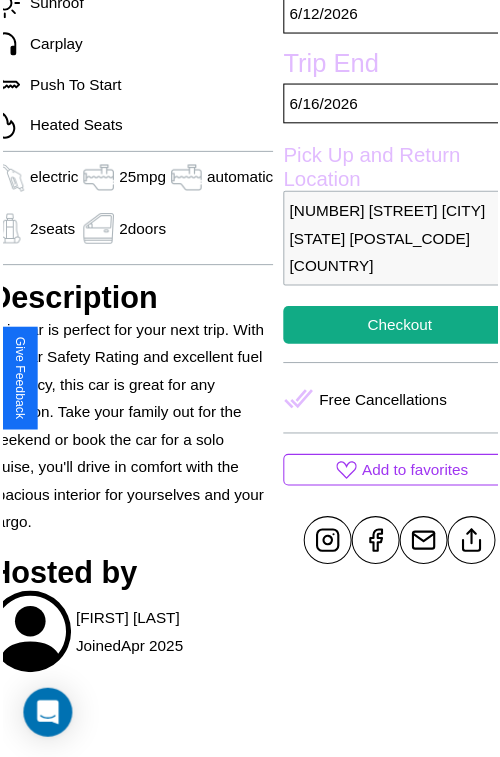 scroll, scrollTop: 601, scrollLeft: 96, axis: both 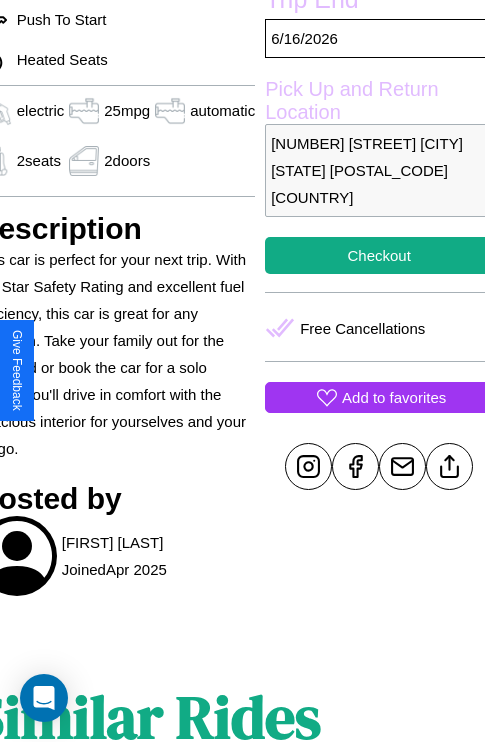 click on "Add to favorites" at bounding box center (394, 397) 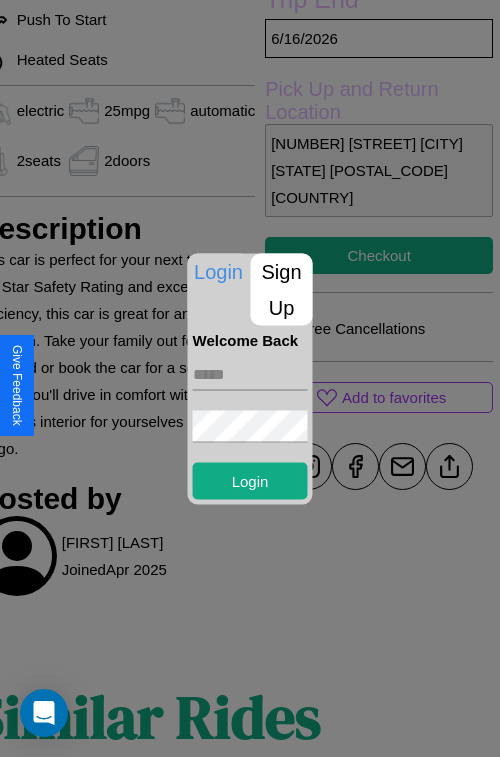 click at bounding box center [250, 374] 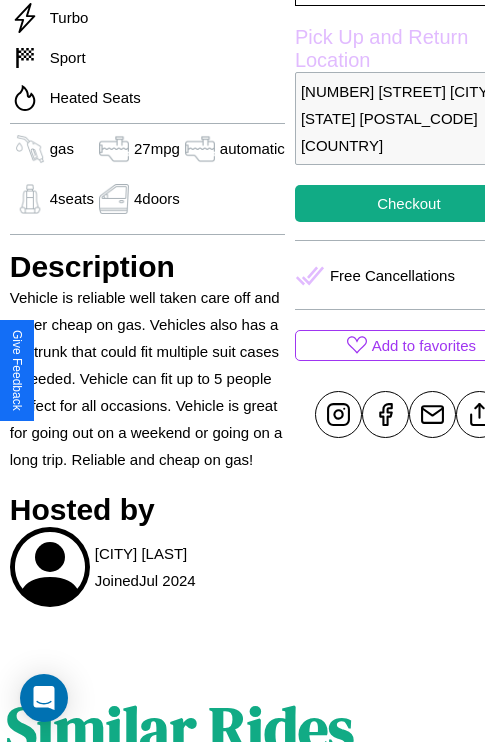 scroll, scrollTop: 669, scrollLeft: 64, axis: both 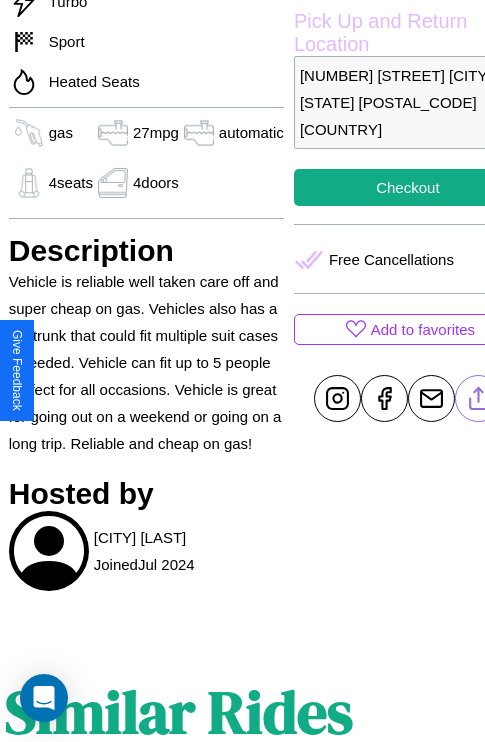 click 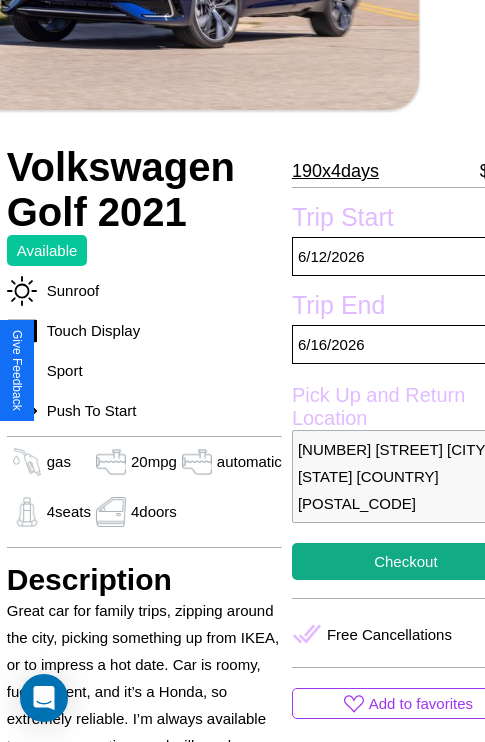 scroll, scrollTop: 426, scrollLeft: 84, axis: both 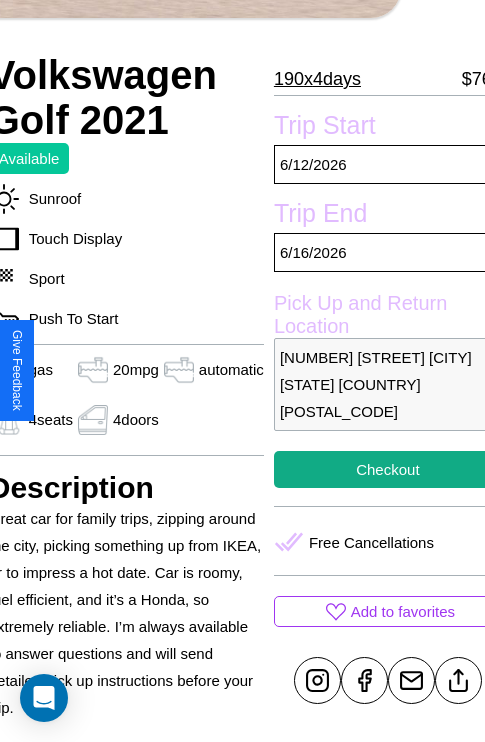 click on "[NUMBER] [STREET] [CITY] [STATE] [COUNTRY] [POSTAL_CODE]" at bounding box center [388, 384] 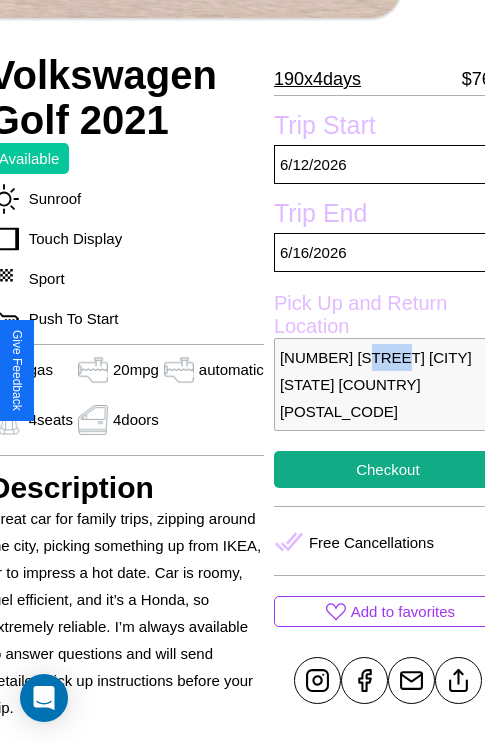 click on "4213 River Road  San Antonio Texas United States 45860" at bounding box center (388, 384) 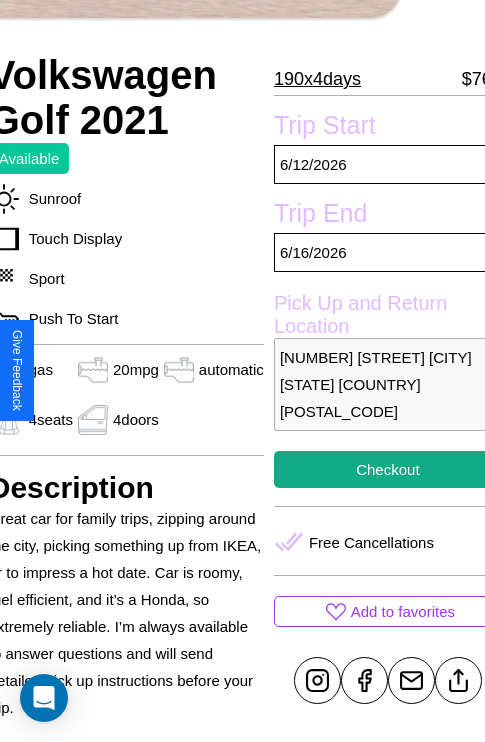 click on "4213 River Road  San Antonio Texas United States 45860" at bounding box center [388, 384] 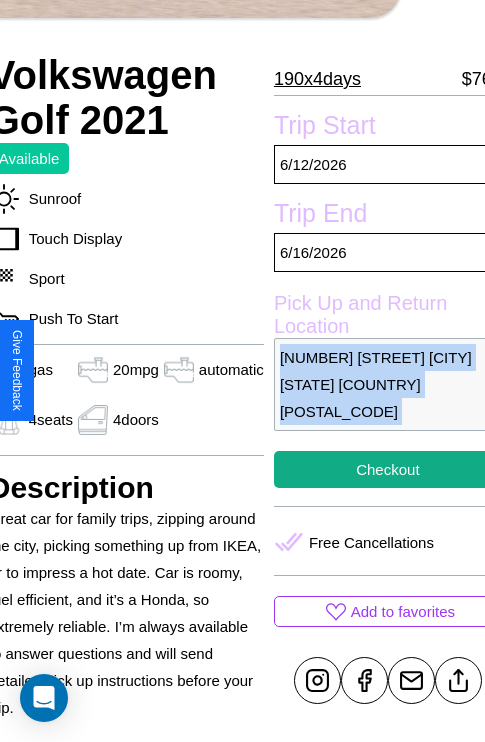 click on "4213 River Road  San Antonio Texas United States 45860" at bounding box center [388, 384] 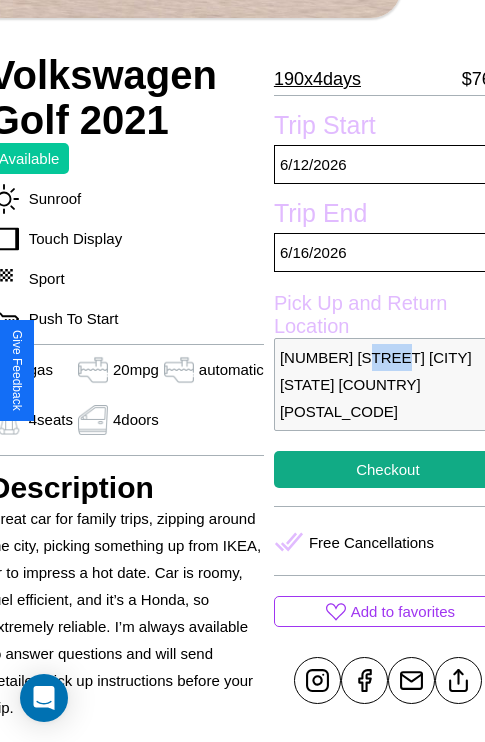click on "4213 River Road  San Antonio Texas United States 45860" at bounding box center (388, 384) 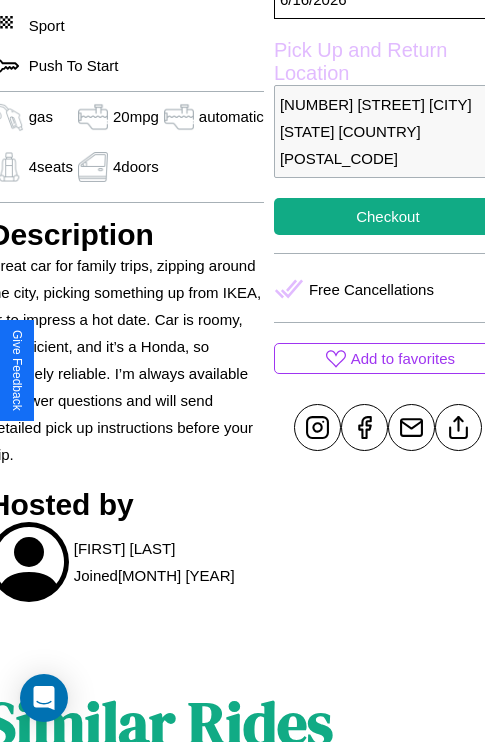 scroll, scrollTop: 709, scrollLeft: 84, axis: both 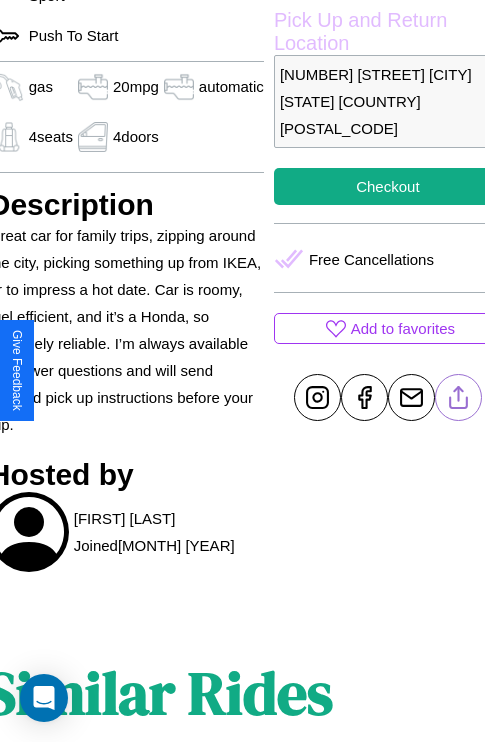 click 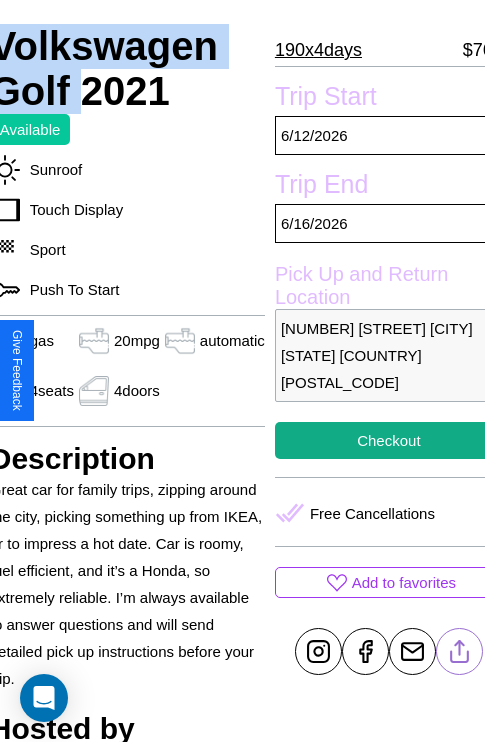 scroll, scrollTop: 498, scrollLeft: 84, axis: both 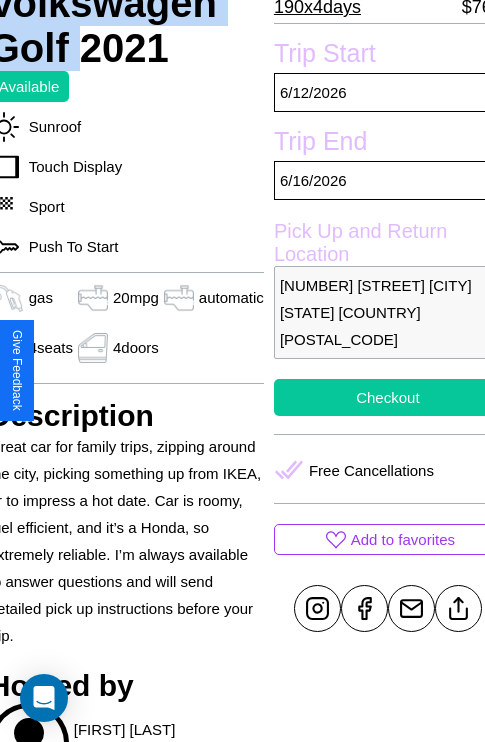 click on "Checkout" at bounding box center (388, 397) 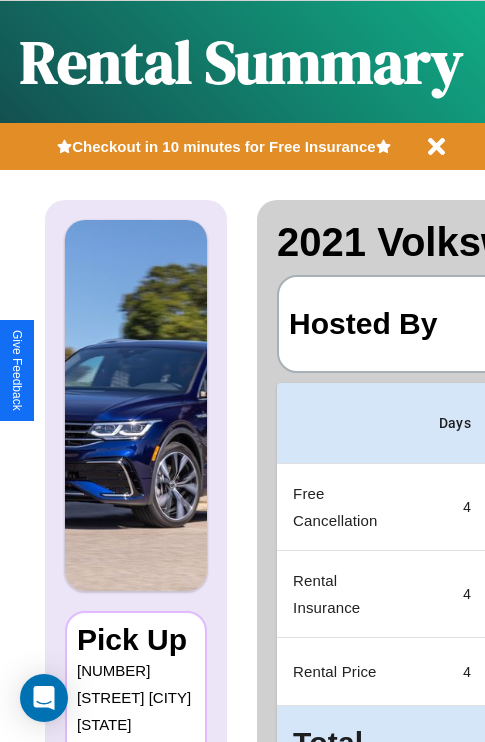 scroll, scrollTop: 0, scrollLeft: 378, axis: horizontal 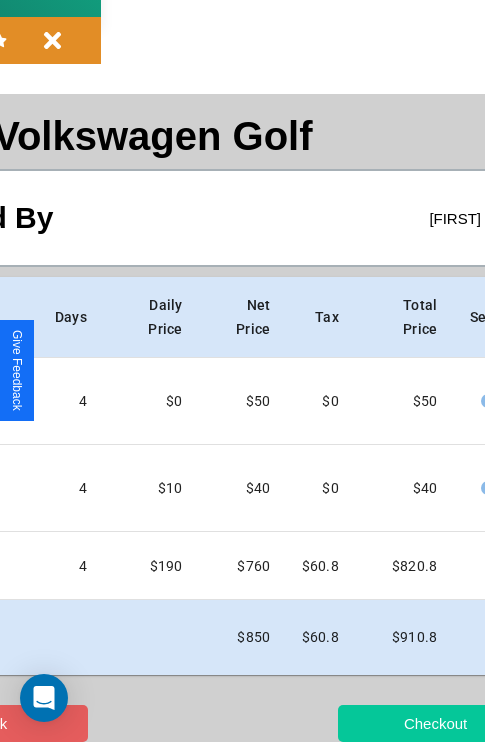 click on "Checkout" at bounding box center (435, 723) 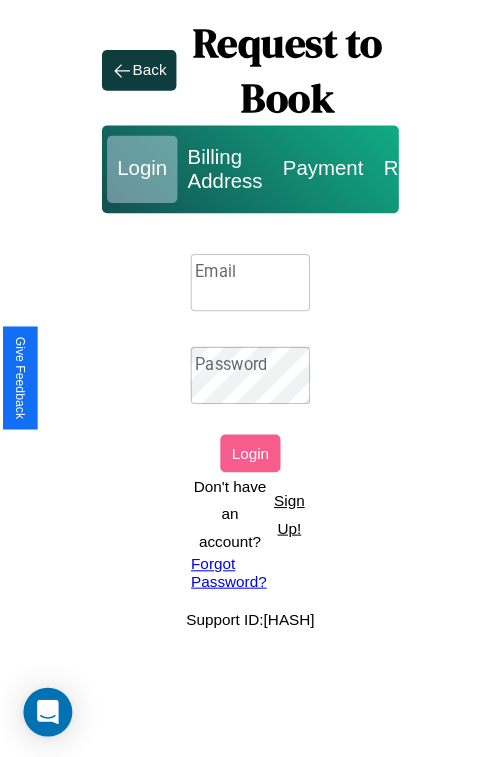 scroll, scrollTop: 0, scrollLeft: 0, axis: both 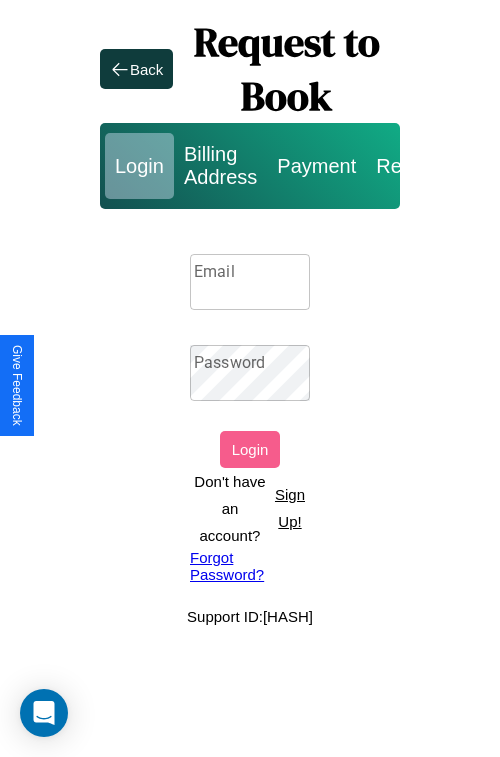 click on "Sign Up!" at bounding box center [290, 508] 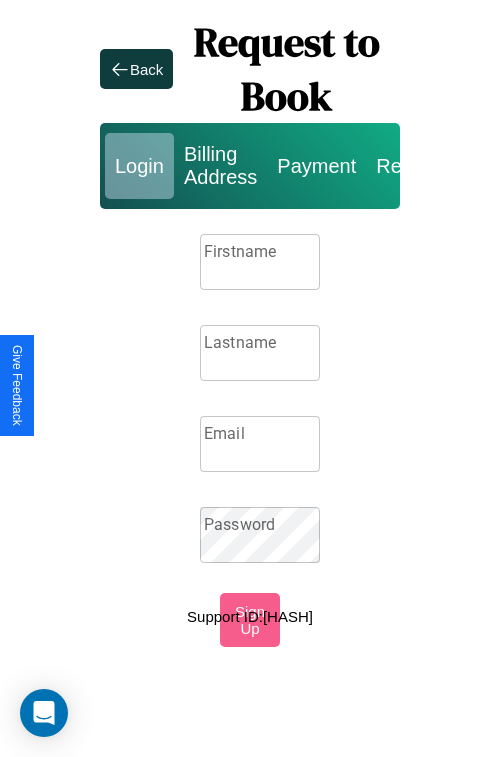 click on "Firstname" at bounding box center [260, 262] 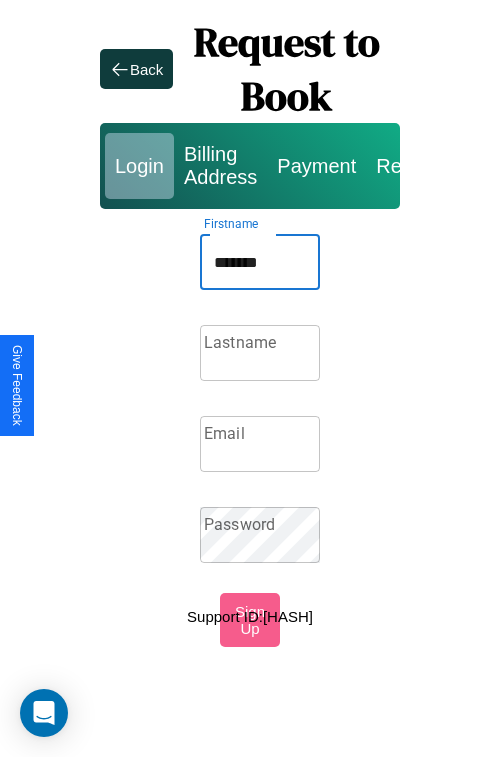 type on "*******" 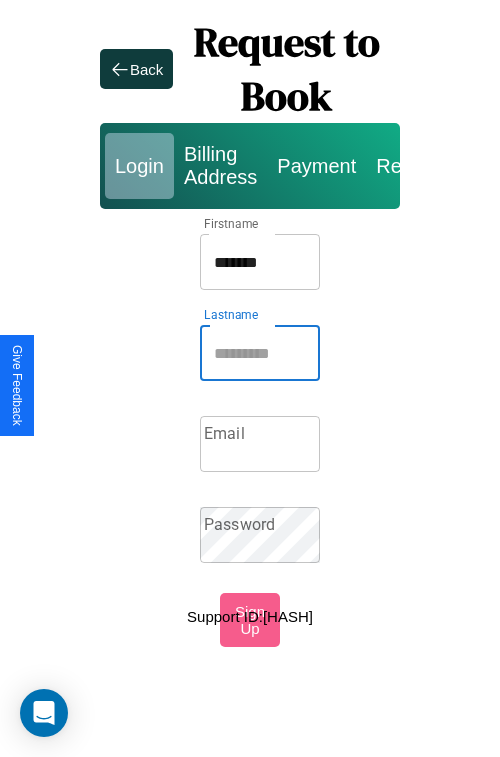 click on "Lastname" at bounding box center (260, 353) 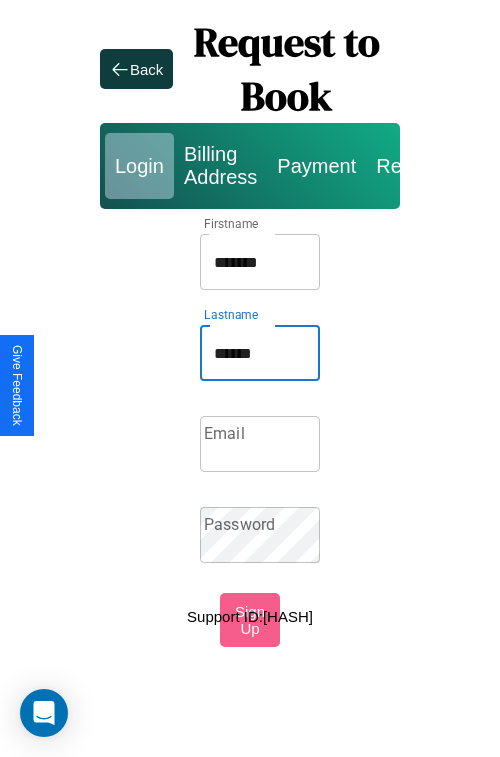 type on "******" 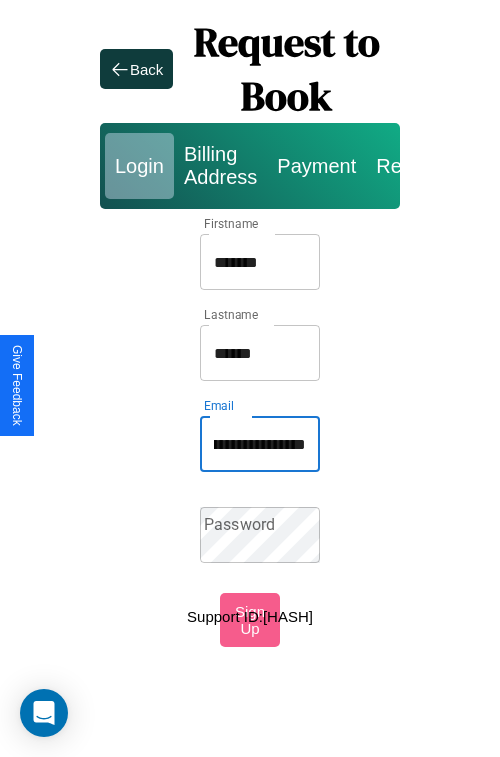 scroll, scrollTop: 0, scrollLeft: 112, axis: horizontal 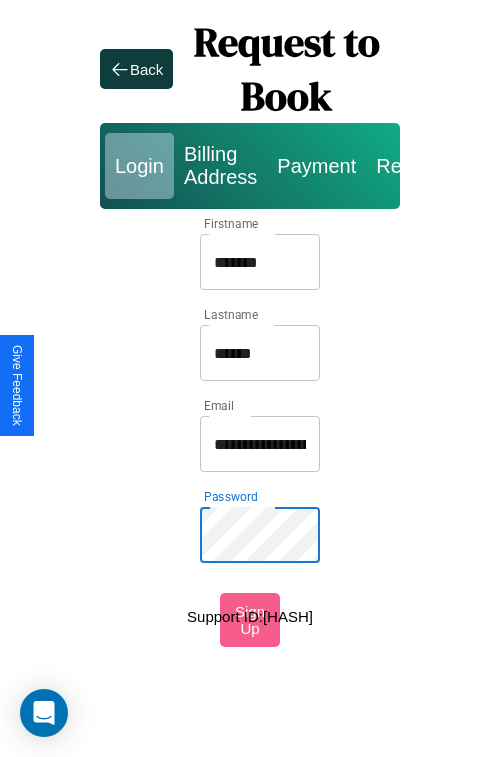 click on "*******" at bounding box center [260, 262] 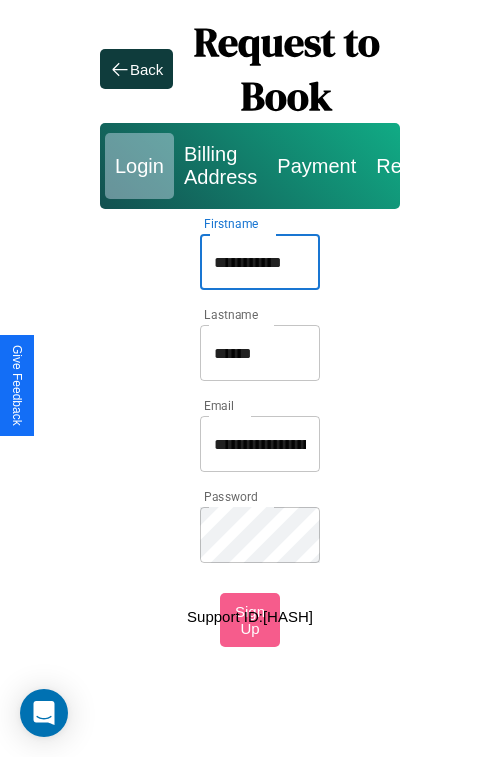 type on "**********" 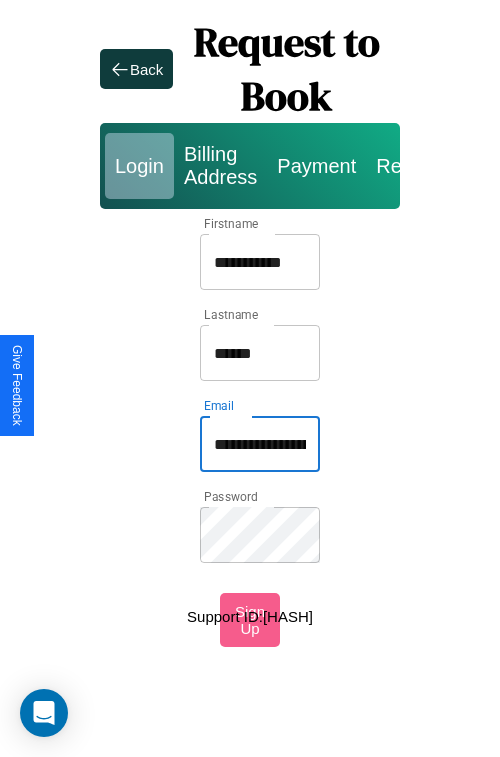 click on "**********" at bounding box center [260, 444] 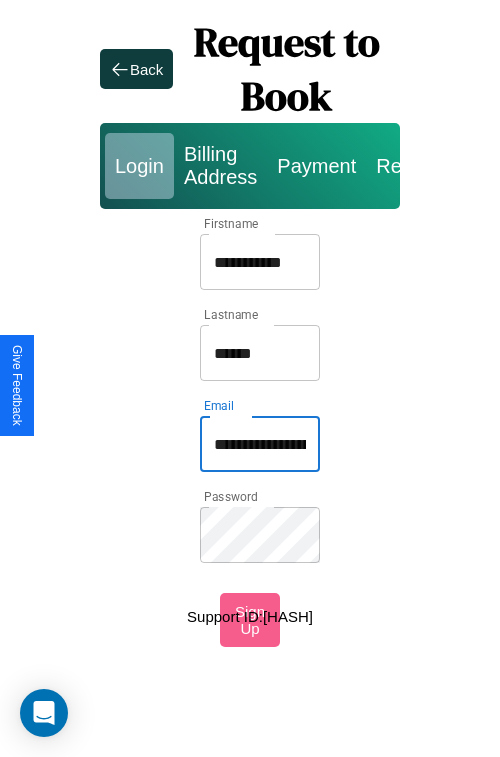 type on "**********" 